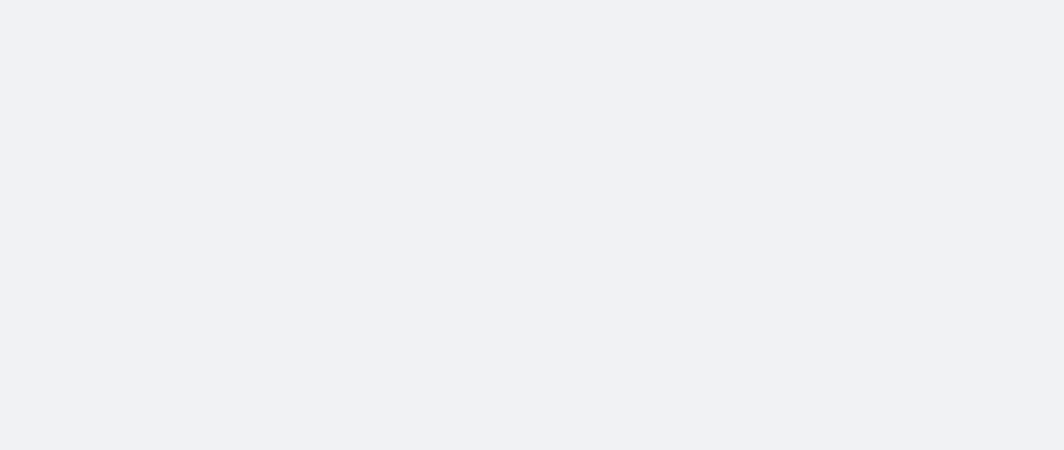 scroll, scrollTop: 0, scrollLeft: 0, axis: both 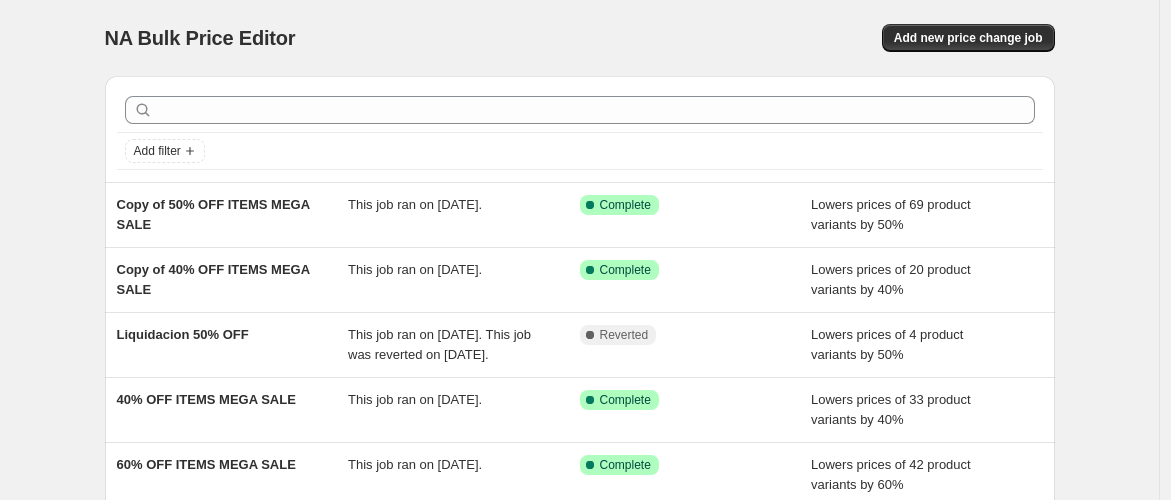 click on "Add new price change job" at bounding box center (968, 38) 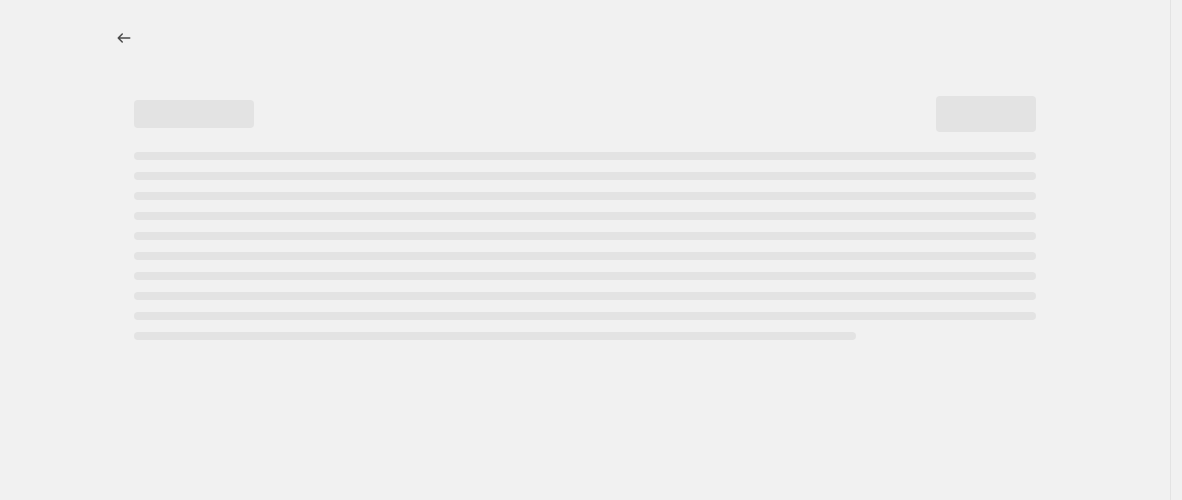 select on "percentage" 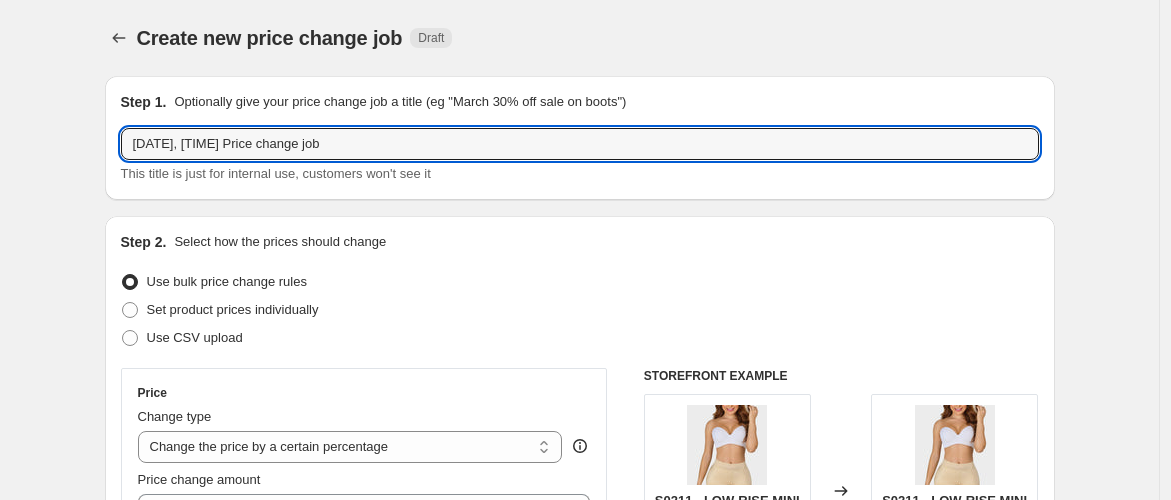 click on "[DATE], [TIME] Price change job" at bounding box center (580, 144) 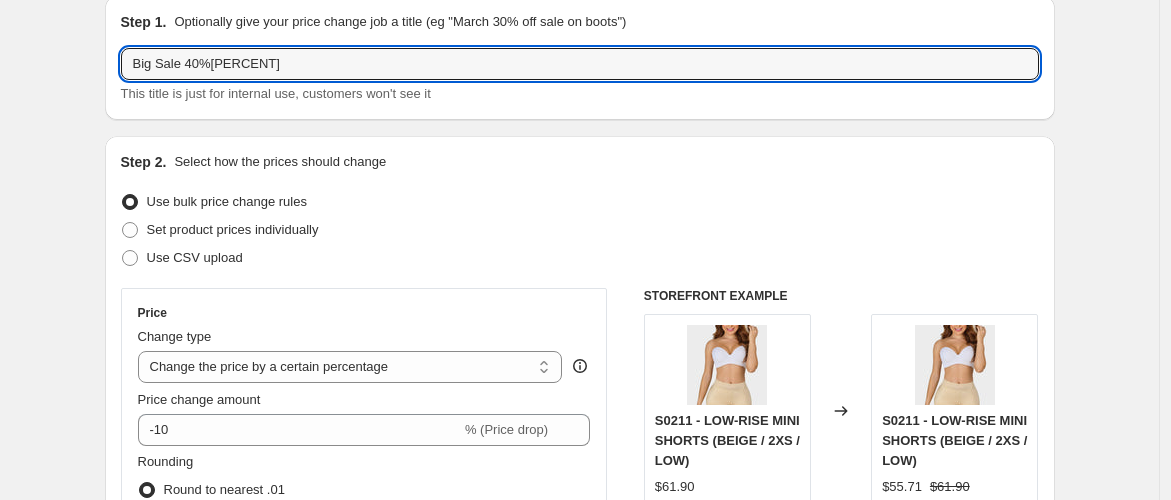 scroll, scrollTop: 111, scrollLeft: 0, axis: vertical 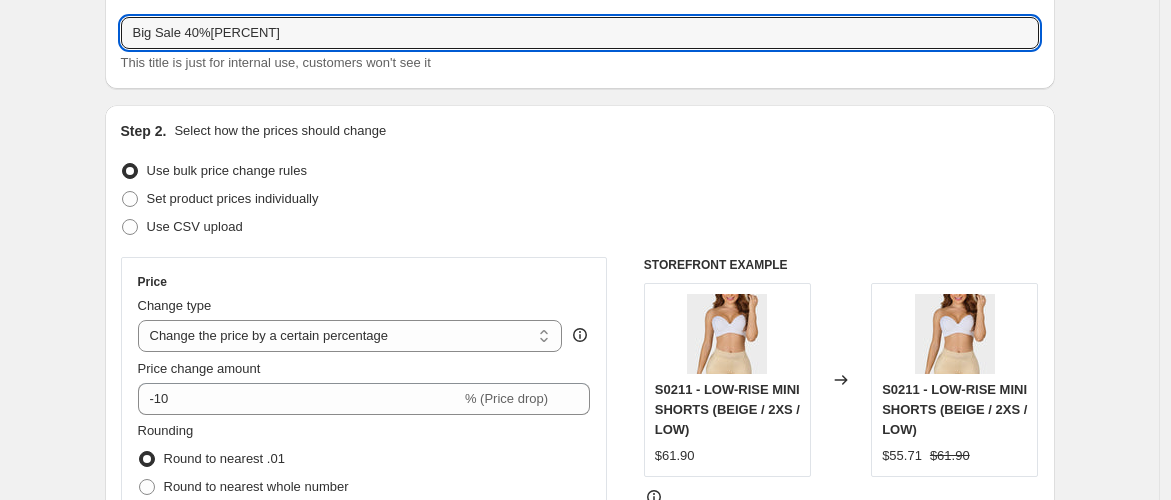 type on "Big Sale 40%[PERCENT]" 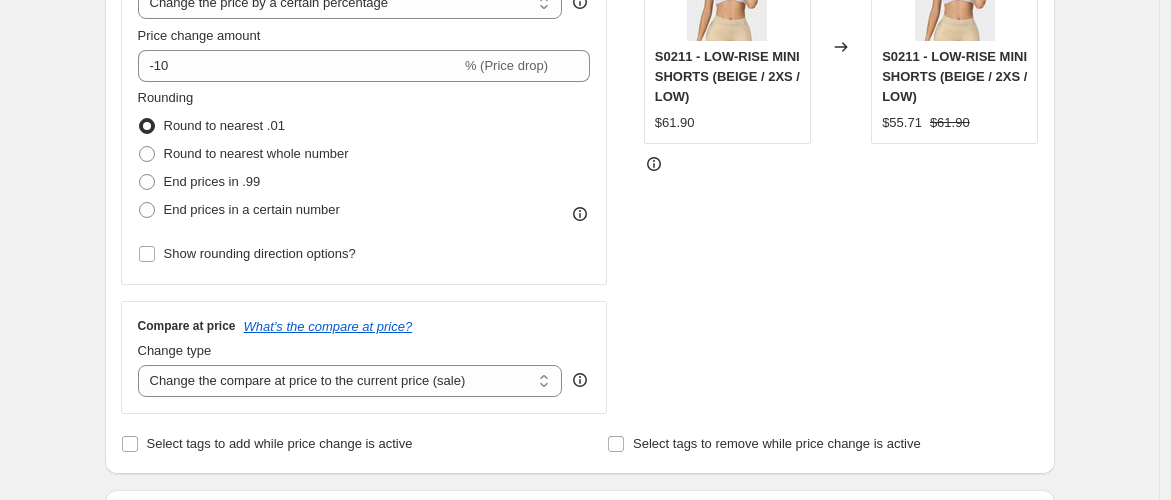 scroll, scrollTop: 555, scrollLeft: 0, axis: vertical 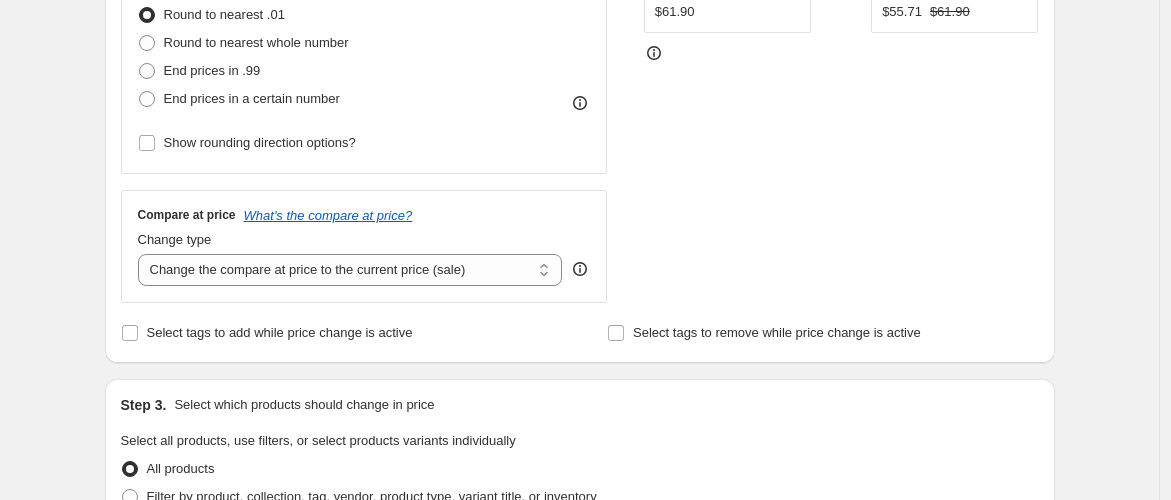 click on "Change the compare at price to the current price (sale) Change the compare at price to a certain amount Change the compare at price by a certain amount Change the compare at price by a certain percentage Change the compare at price by a certain amount relative to the actual price Change the compare at price by a certain percentage relative to the actual price Don't change the compare at price Remove the compare at price" at bounding box center [350, 270] 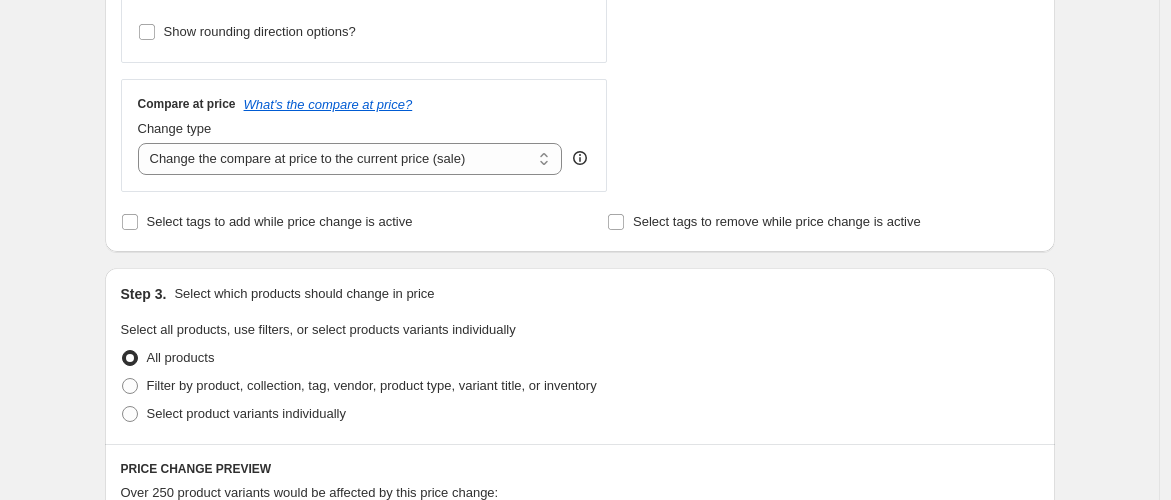 scroll, scrollTop: 555, scrollLeft: 0, axis: vertical 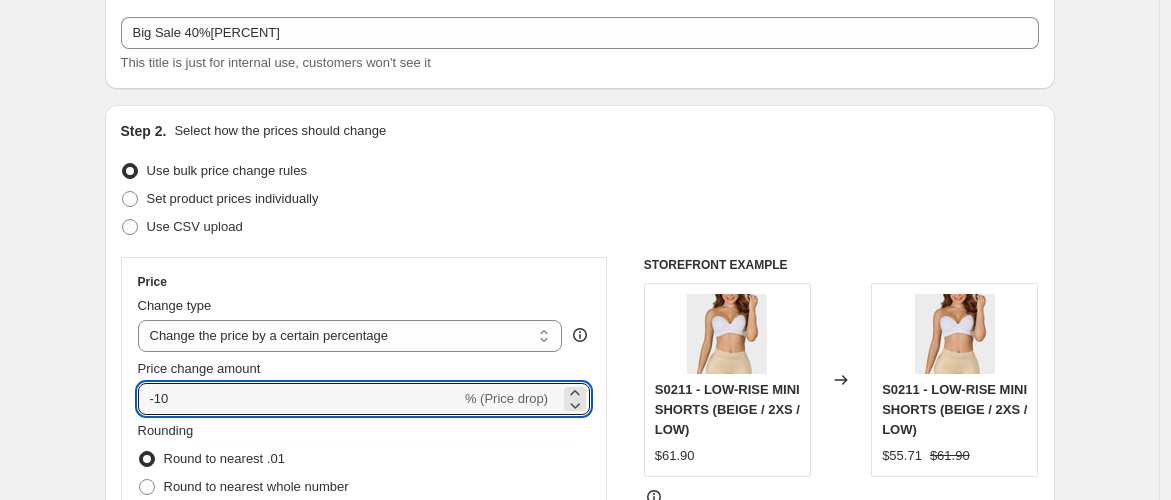 drag, startPoint x: 157, startPoint y: 400, endPoint x: 188, endPoint y: 405, distance: 31.400637 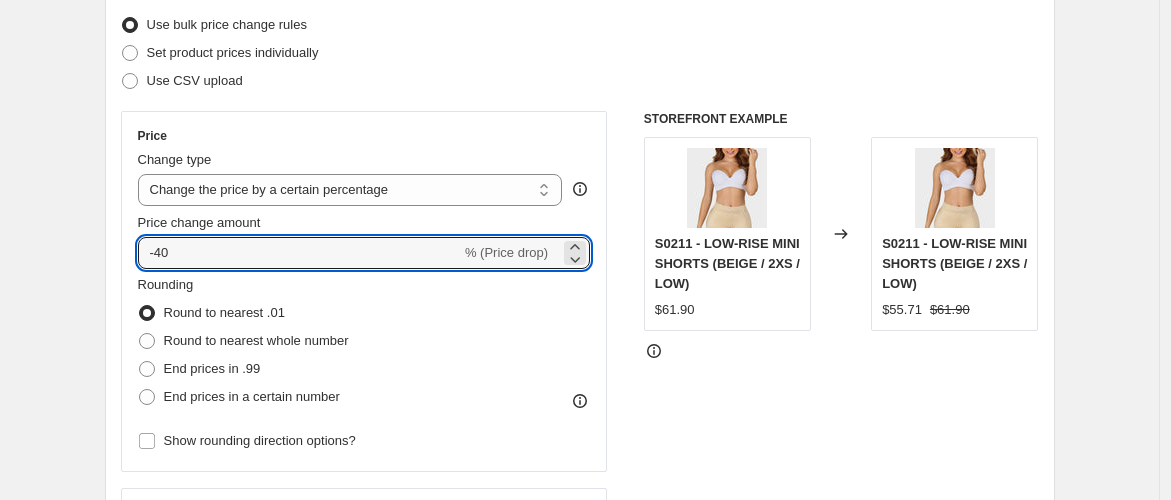 scroll, scrollTop: 222, scrollLeft: 0, axis: vertical 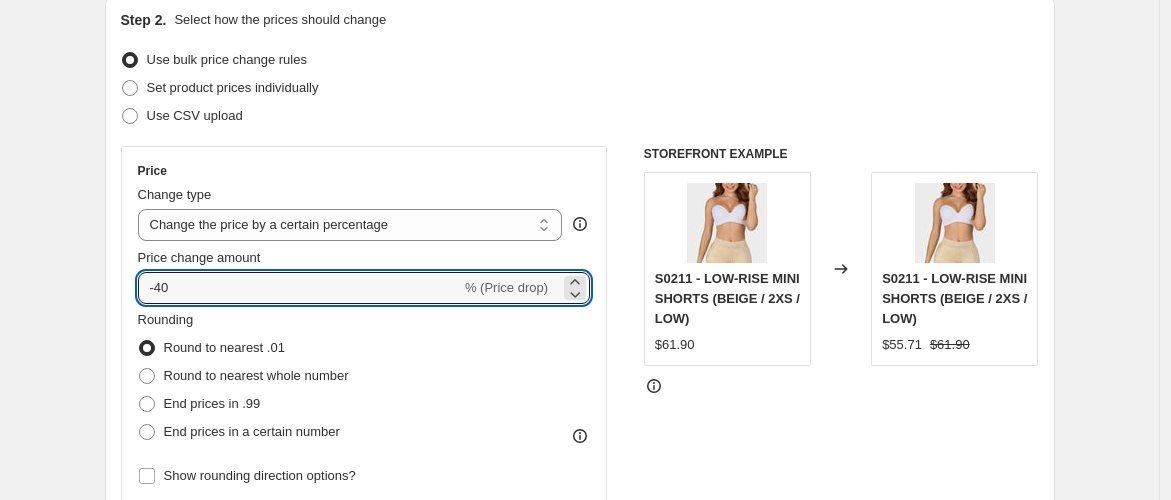 type on "-40" 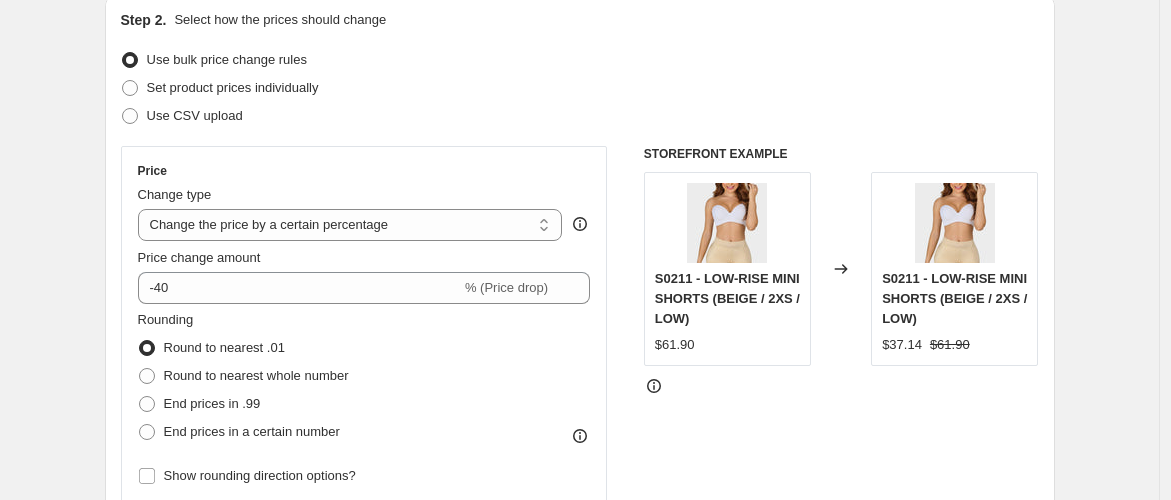 click on "Change the price to a certain amount Change the price by a certain amount Change the price by a certain percentage Change the price to the current compare at price (price before sale) Change the price by a certain amount relative to the compare at price Change the price by a certain percentage relative to the compare at price Don't change the price Change the price by a certain percentage relative to the cost per item Change price to certain cost margin" at bounding box center (350, 225) 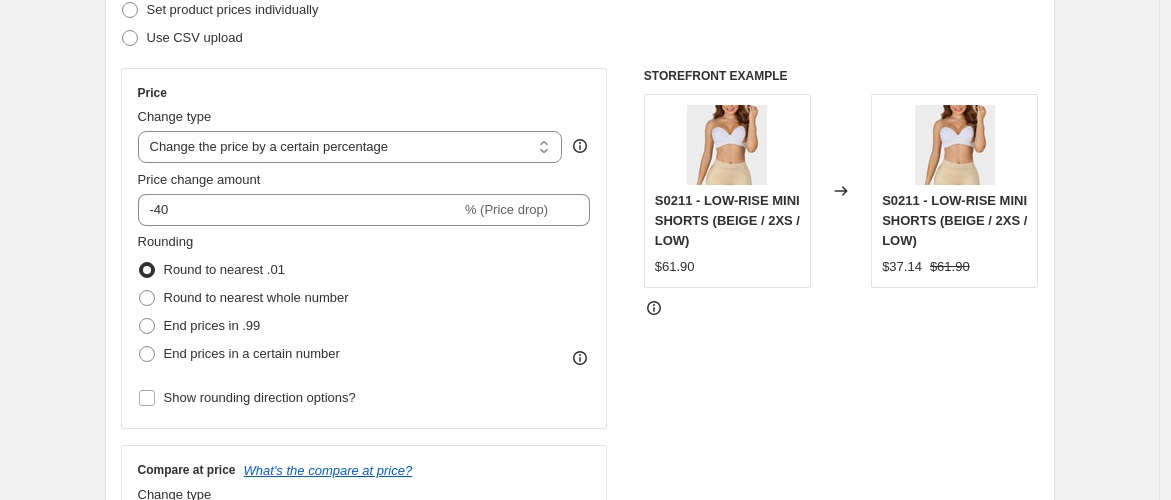 scroll, scrollTop: 333, scrollLeft: 0, axis: vertical 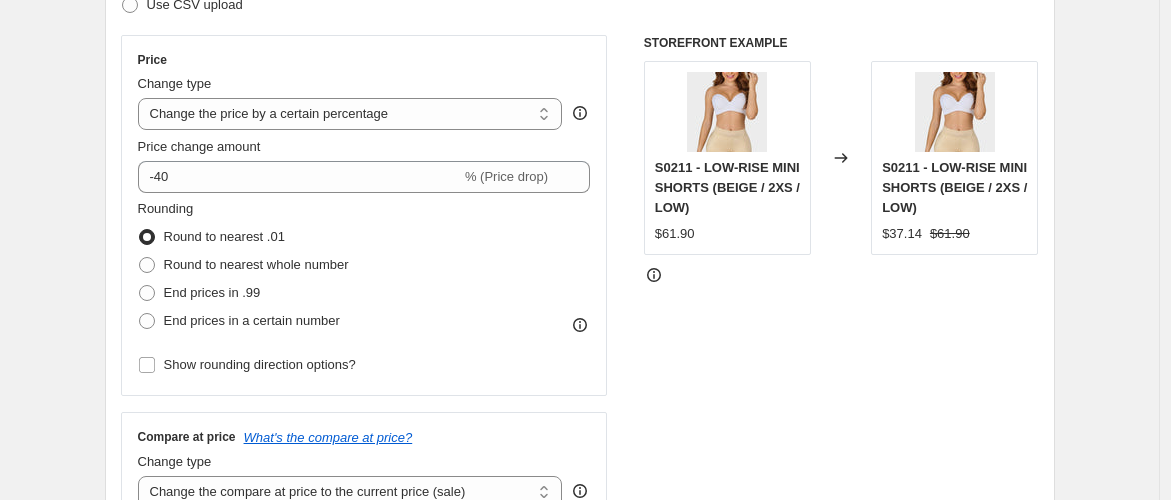 click on "Change the price to a certain amount Change the price by a certain amount Change the price by a certain percentage Change the price to the current compare at price (price before sale) Change the price by a certain amount relative to the compare at price Change the price by a certain percentage relative to the compare at price Don't change the price Change the price by a certain percentage relative to the cost per item Change price to certain cost margin" at bounding box center (350, 114) 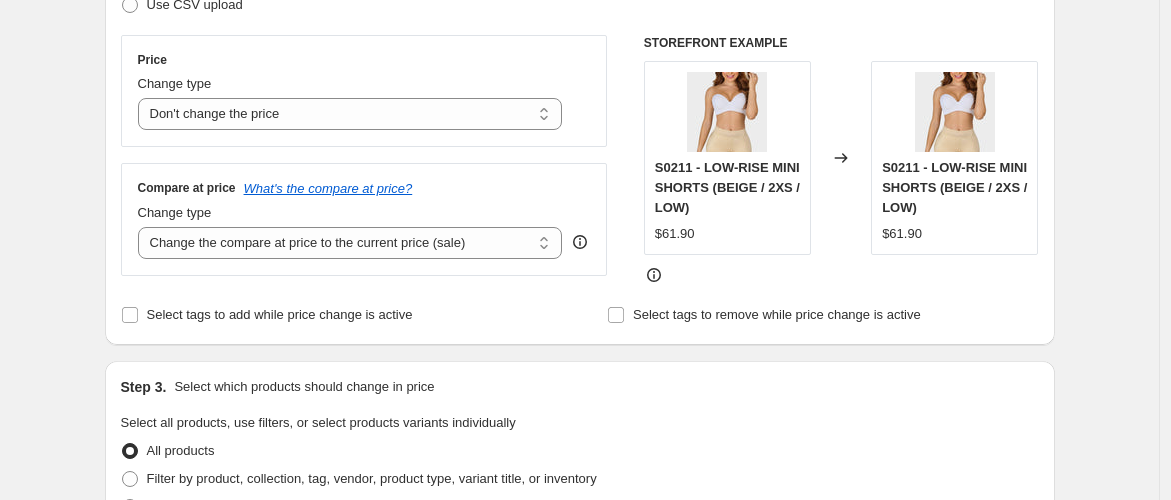 click on "Change the compare at price to the current price (sale) Change the compare at price to a certain amount Change the compare at price by a certain amount Change the compare at price by a certain percentage Change the compare at price by a certain amount relative to the actual price Change the compare at price by a certain percentage relative to the actual price Don't change the compare at price Remove the compare at price" at bounding box center (350, 243) 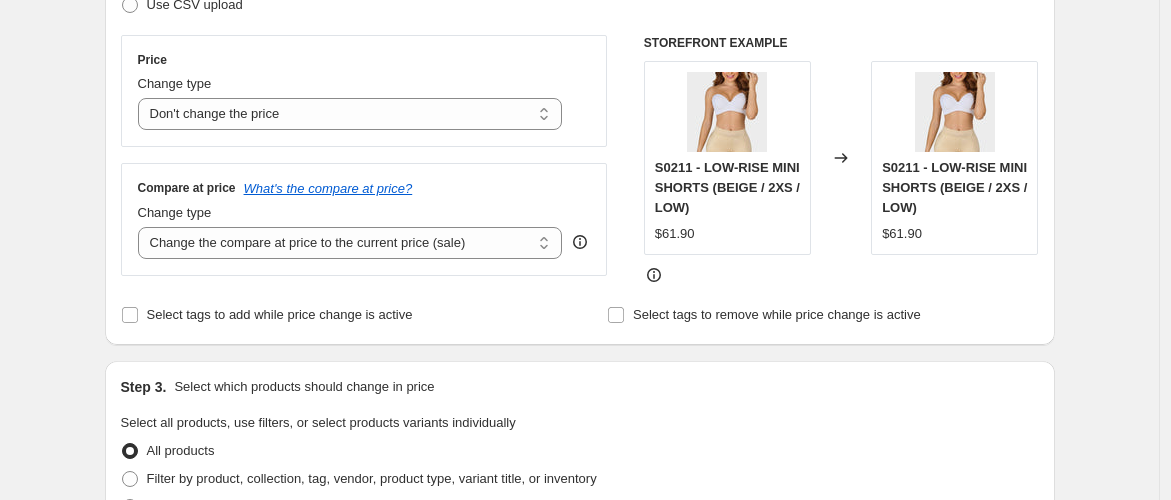 click on "Change the compare at price to the current price (sale) Change the compare at price to a certain amount Change the compare at price by a certain amount Change the compare at price by a certain percentage Change the compare at price by a certain amount relative to the actual price Change the compare at price by a certain percentage relative to the actual price Don't change the compare at price Remove the compare at price" at bounding box center (350, 243) 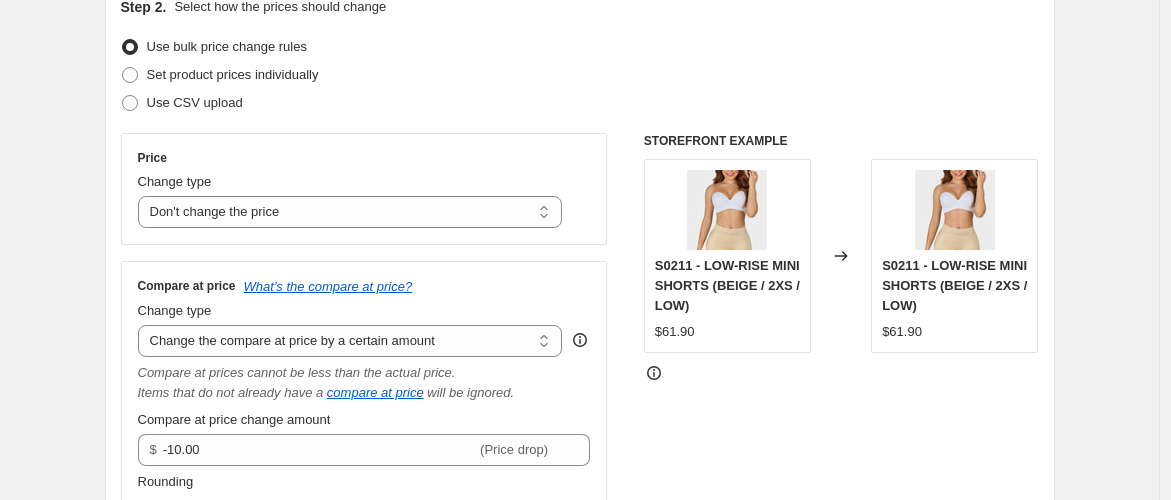 scroll, scrollTop: 111, scrollLeft: 0, axis: vertical 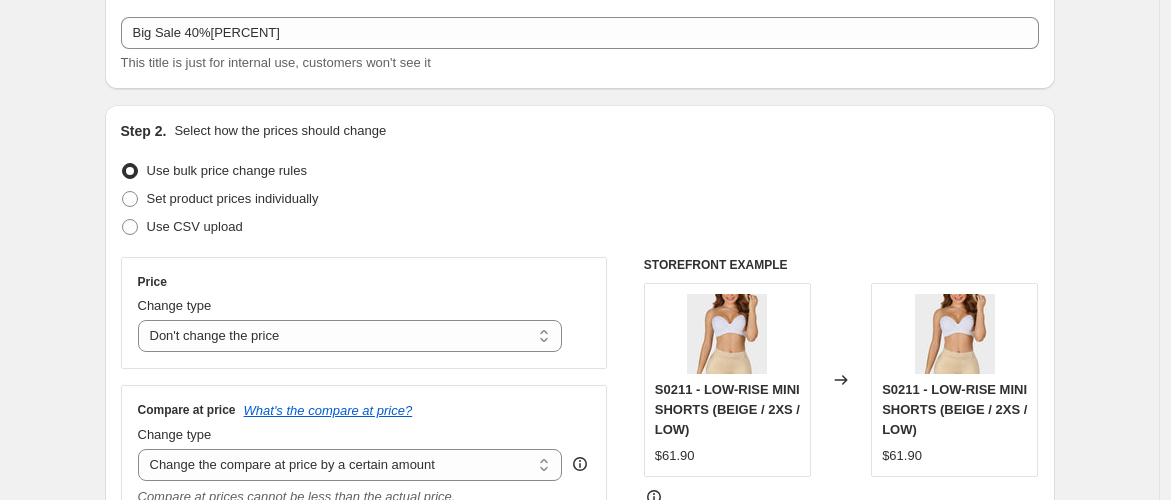 click on "Use CSV upload" at bounding box center (195, 226) 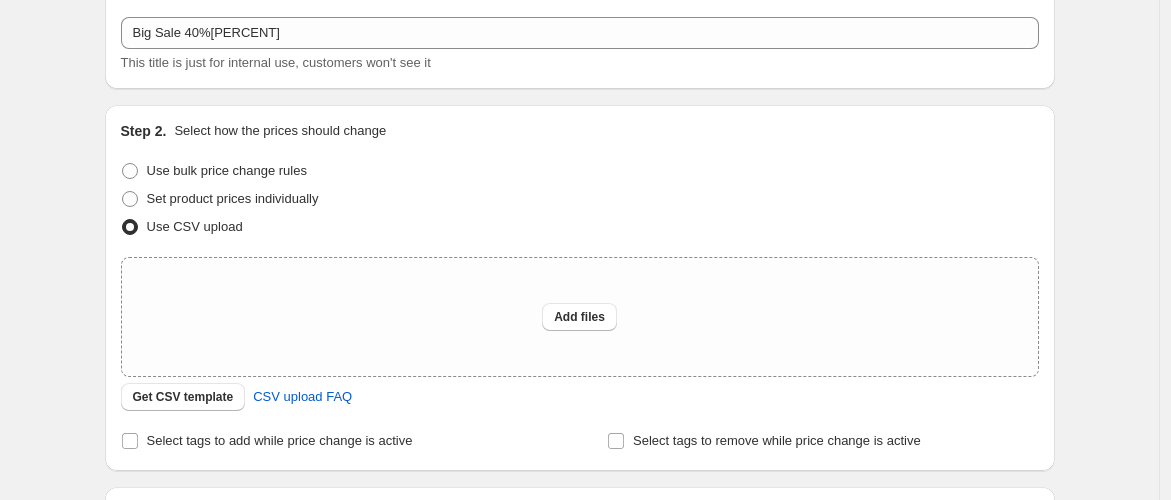 click on "Get CSV template" at bounding box center (183, 397) 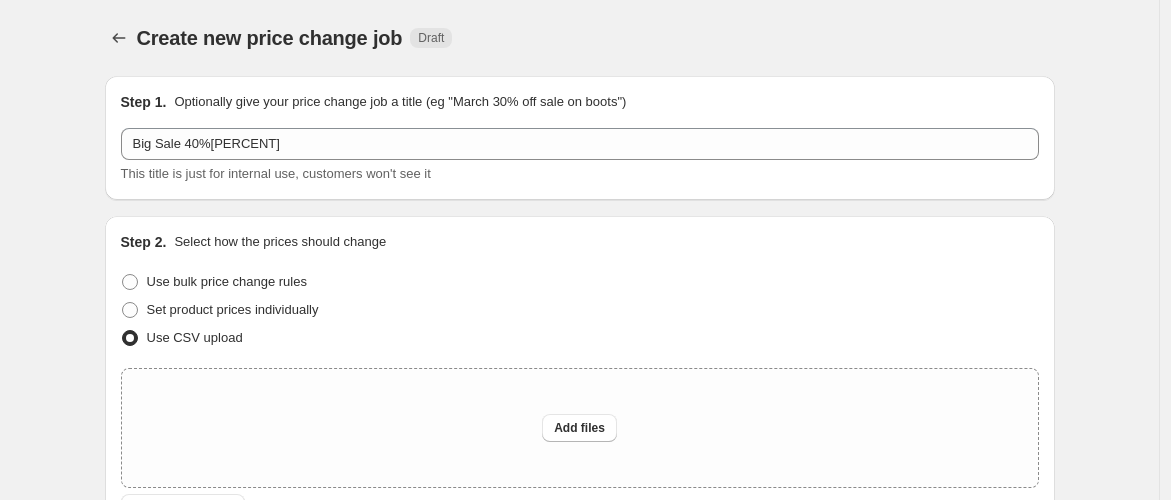 scroll, scrollTop: 111, scrollLeft: 0, axis: vertical 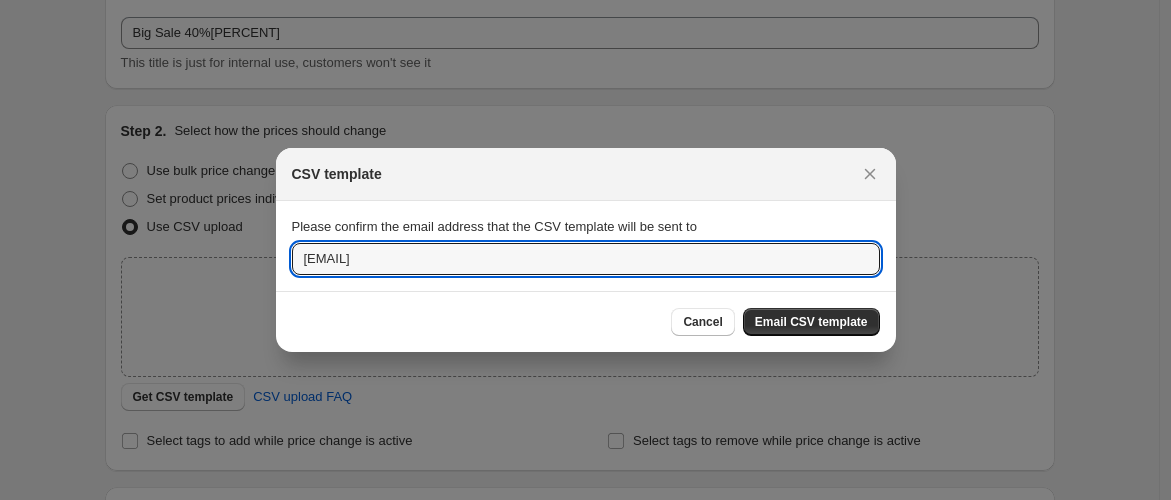 click on "[EMAIL]" at bounding box center (586, 259) 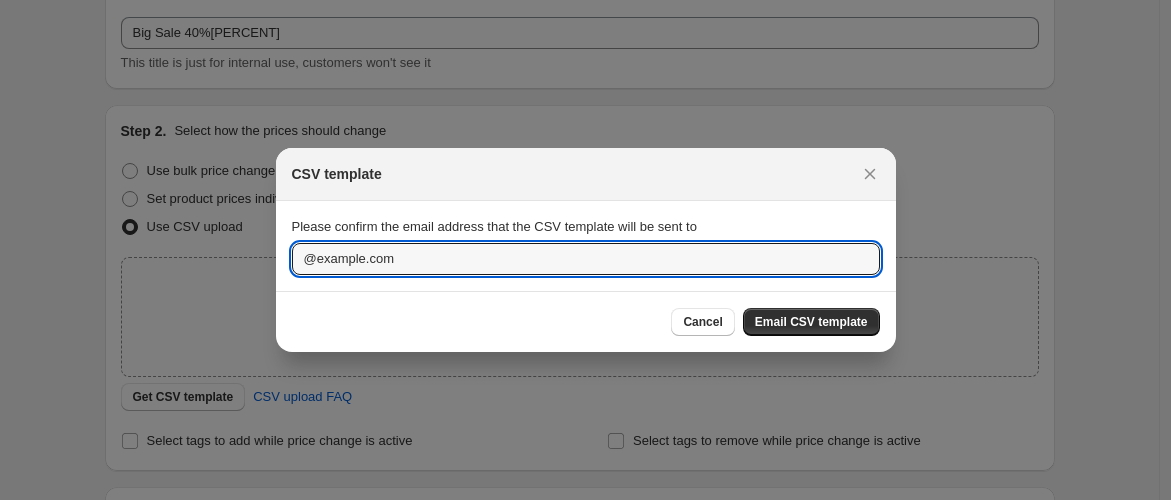 type on "@example.com" 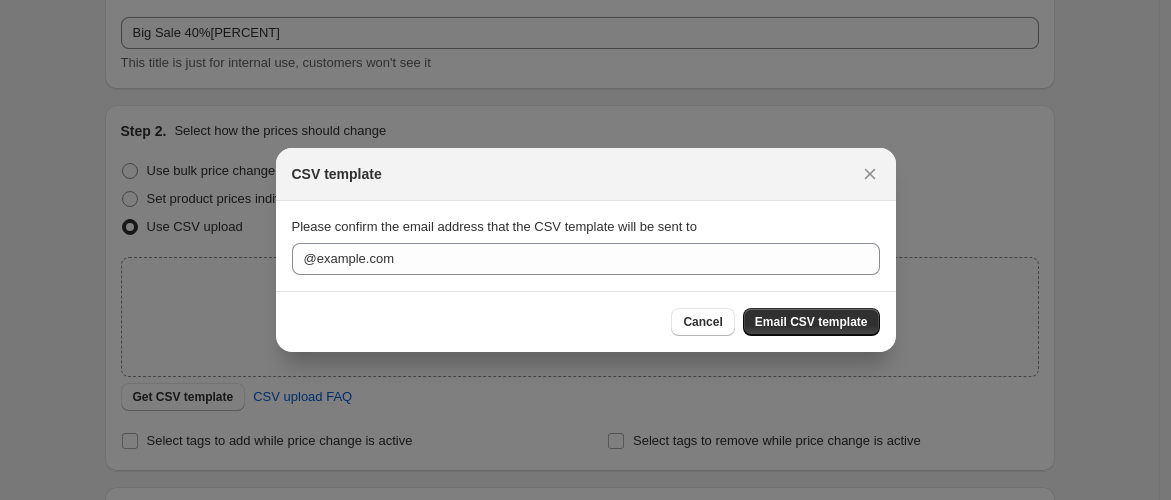 click on "Cancel" at bounding box center (702, 322) 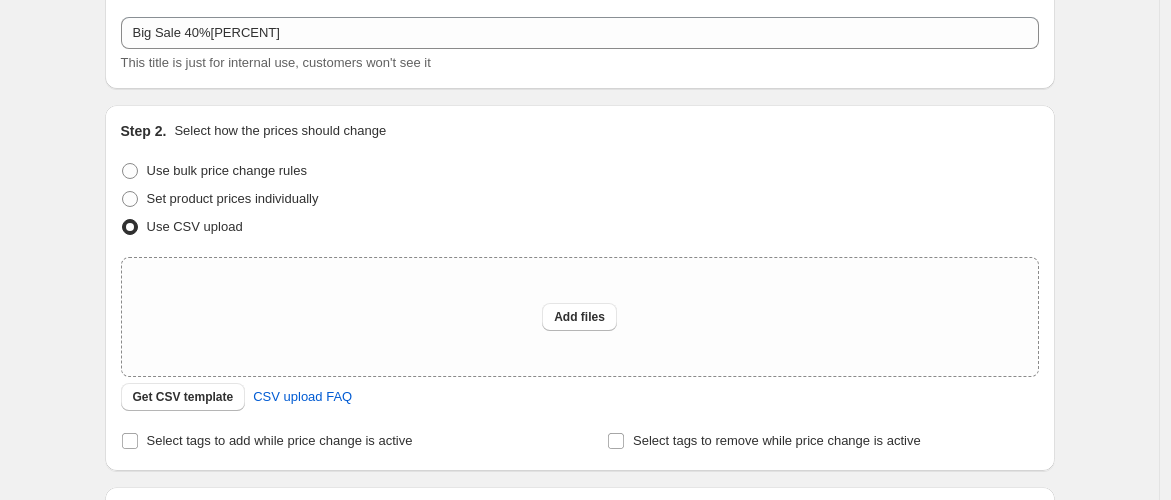 click on "Set product prices individually" at bounding box center [233, 198] 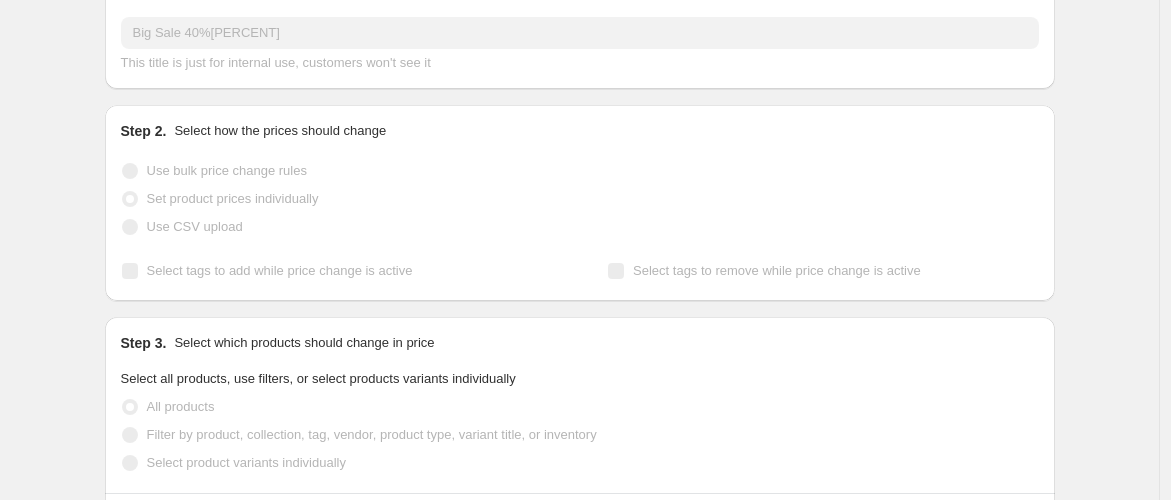 drag, startPoint x: 249, startPoint y: 166, endPoint x: 260, endPoint y: 167, distance: 11.045361 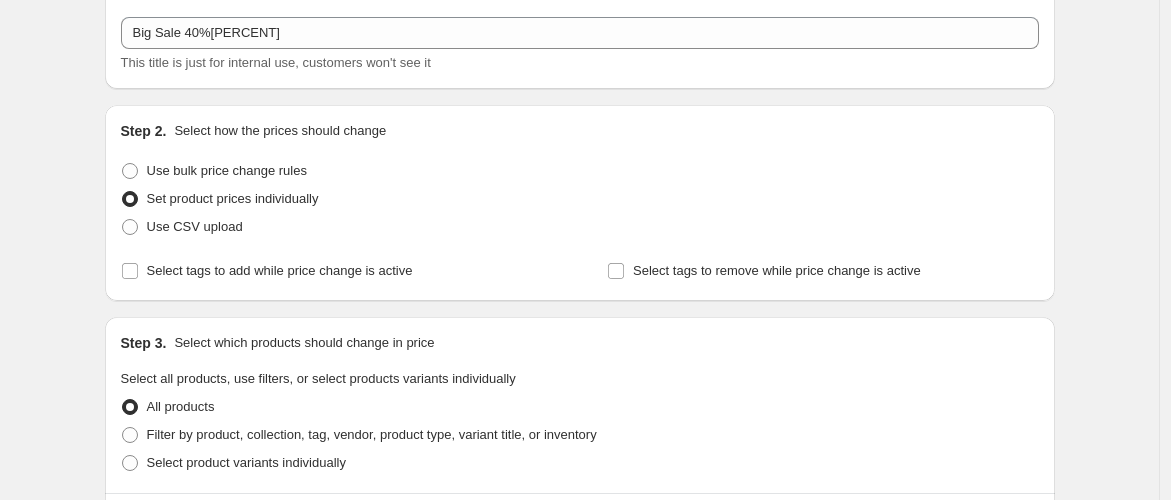 click on "Use bulk price change rules" at bounding box center (227, 170) 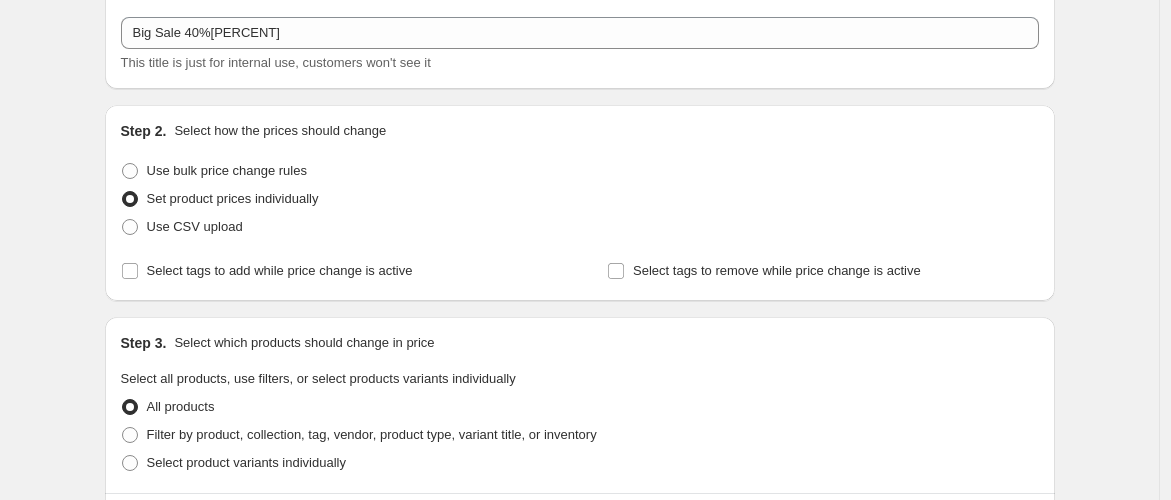 radio on "true" 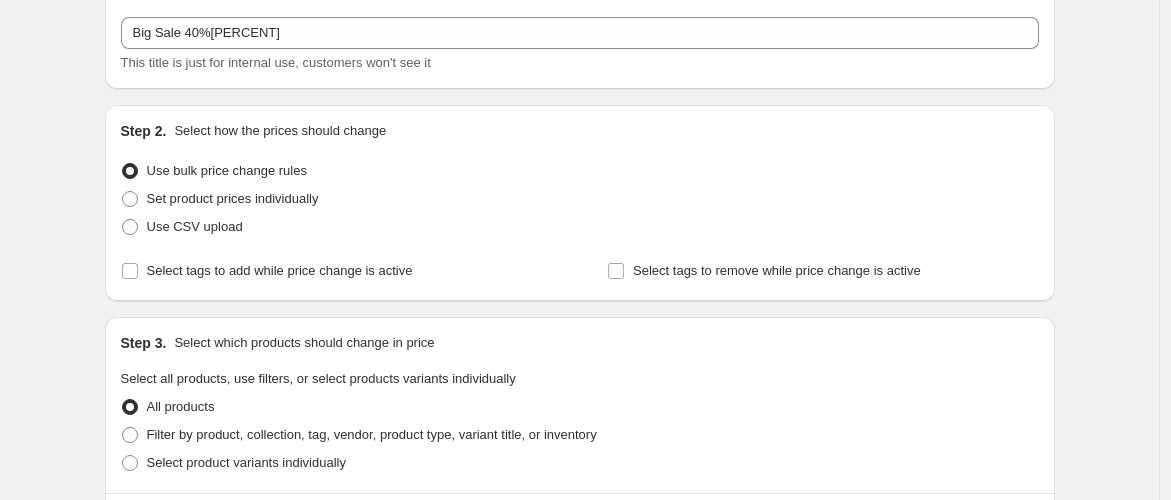 select on "no_change" 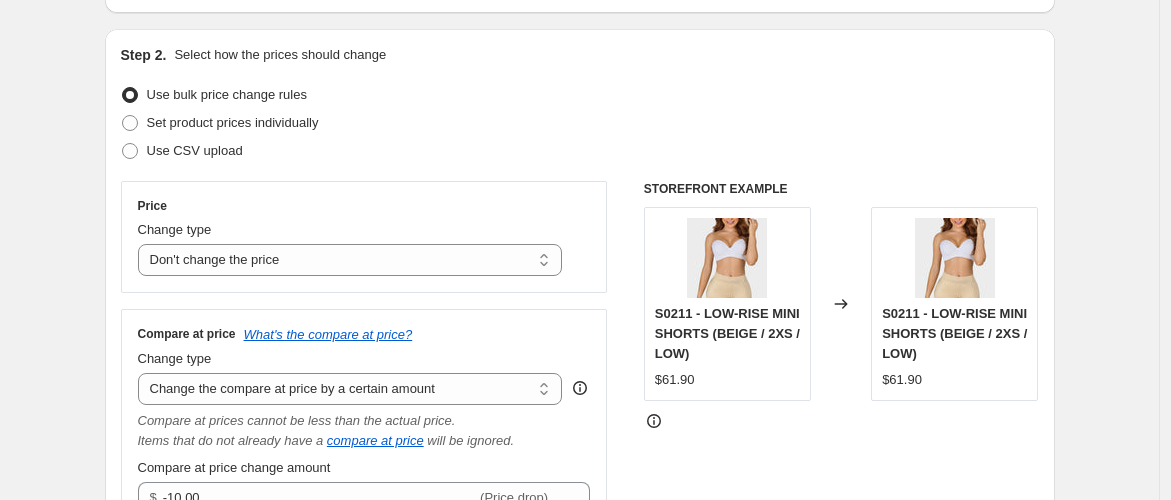 scroll, scrollTop: 222, scrollLeft: 0, axis: vertical 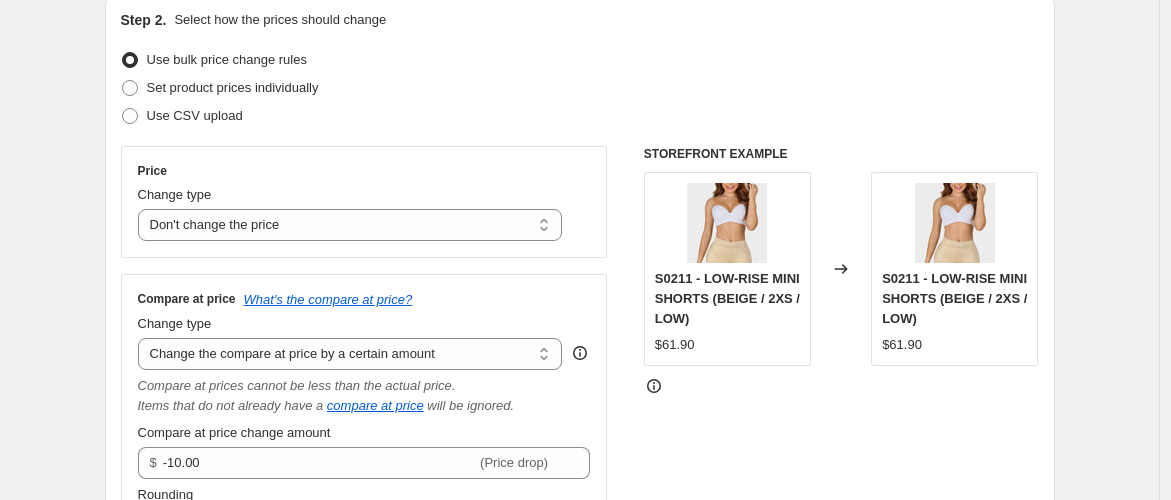 click on "Change the price to a certain amount Change the price by a certain amount Change the price by a certain percentage Change the price to the current compare at price (price before sale) Change the price by a certain amount relative to the compare at price Change the price by a certain percentage relative to the compare at price Don't change the price Change the price by a certain percentage relative to the cost per item Change price to certain cost margin" at bounding box center (350, 225) 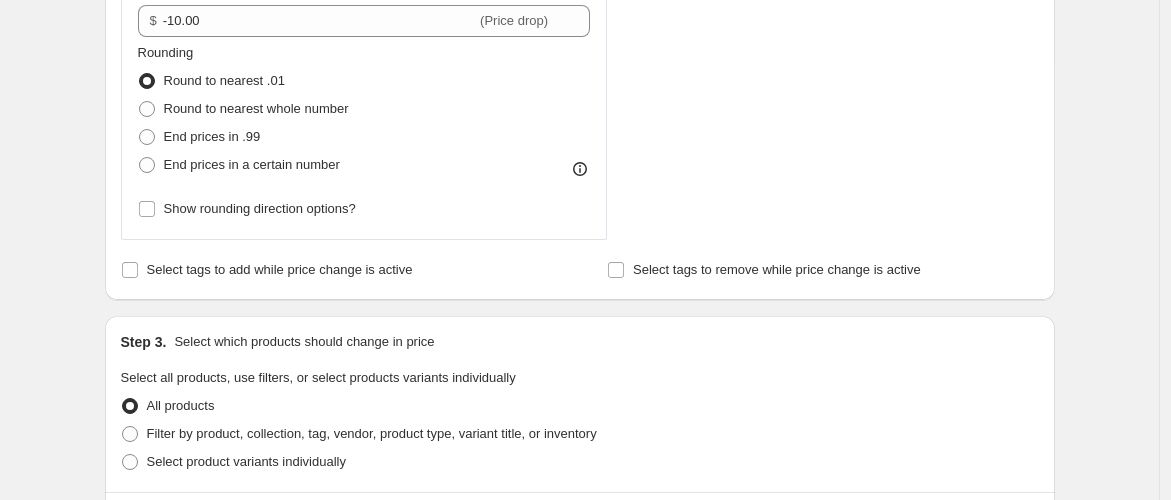 scroll, scrollTop: 666, scrollLeft: 0, axis: vertical 